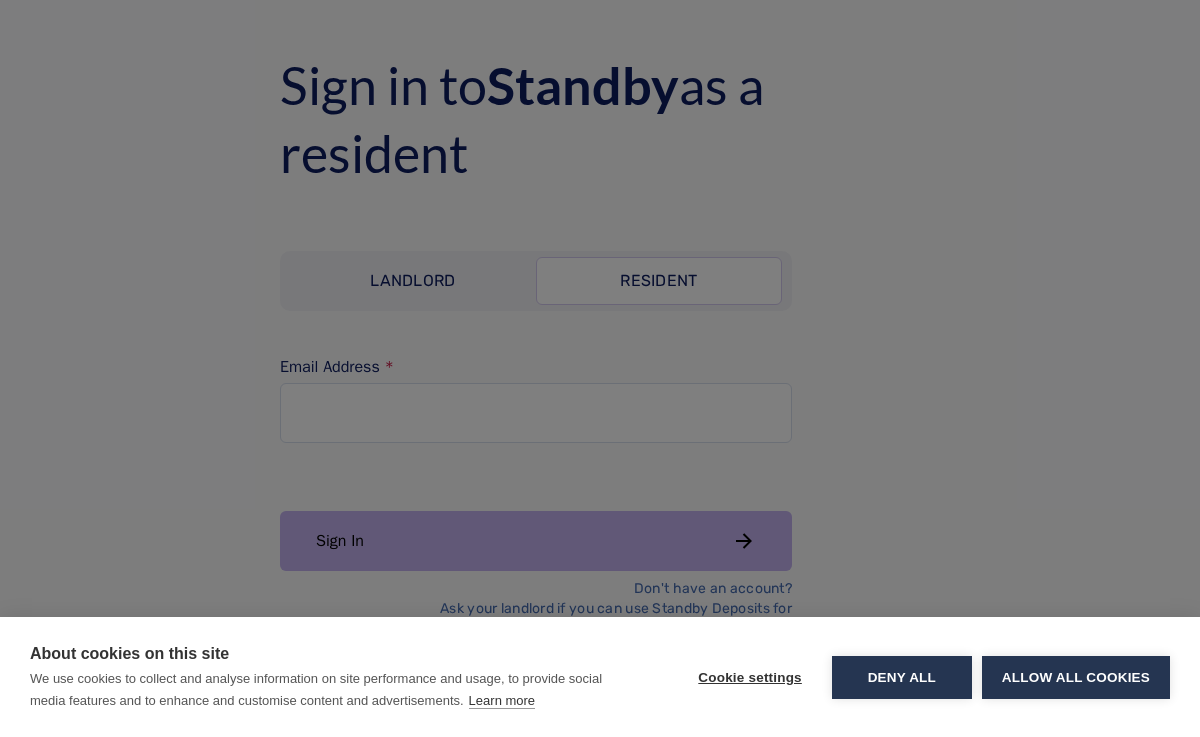 scroll, scrollTop: 0, scrollLeft: 0, axis: both 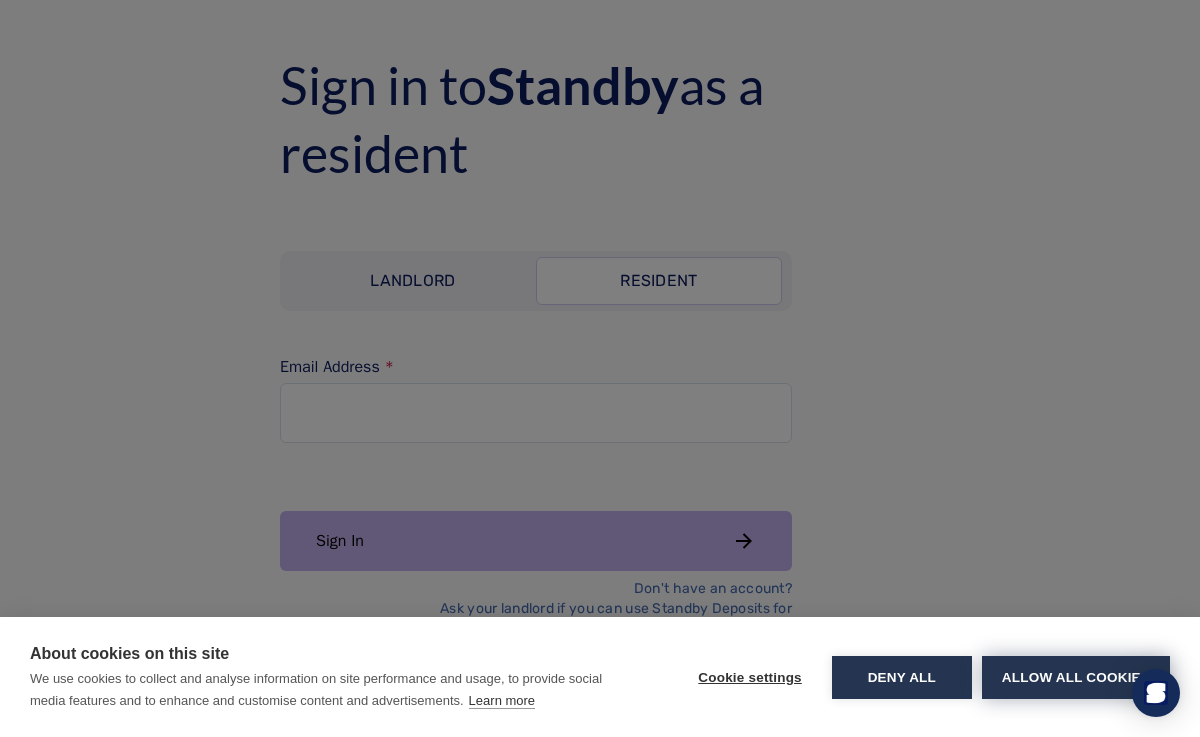 click on "Allow all cookies" at bounding box center [1076, 677] 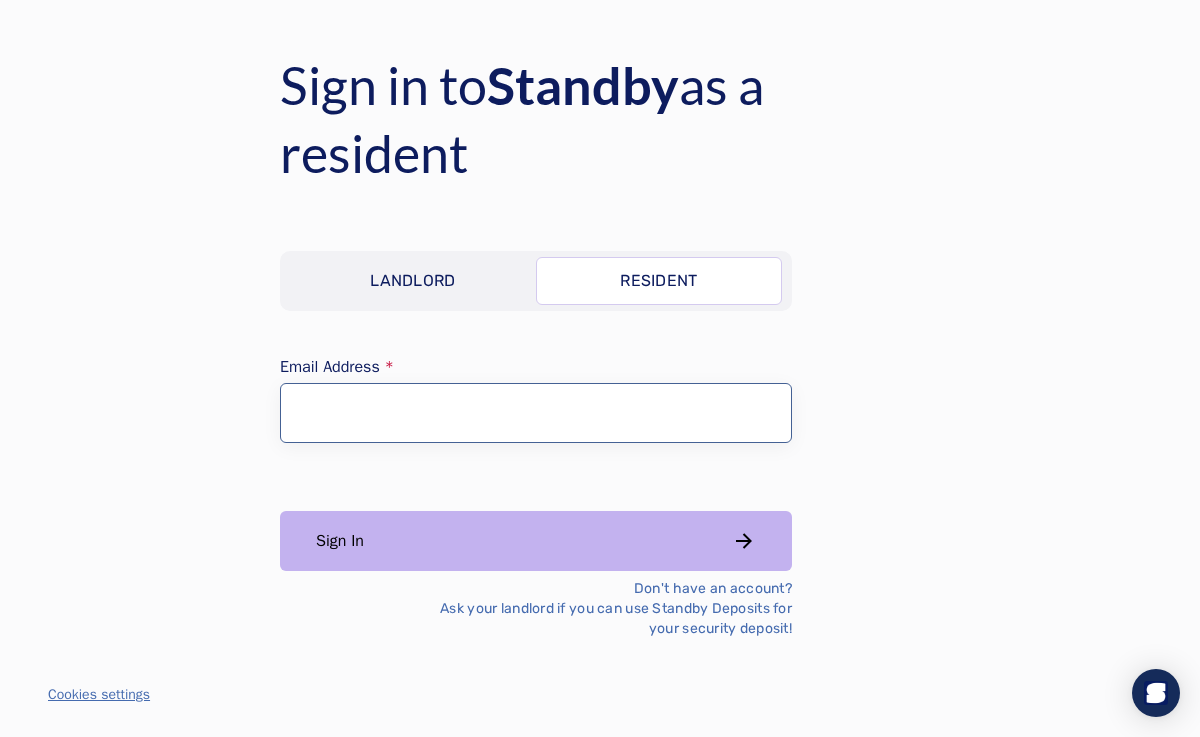 click on "Email Address" at bounding box center [536, 413] 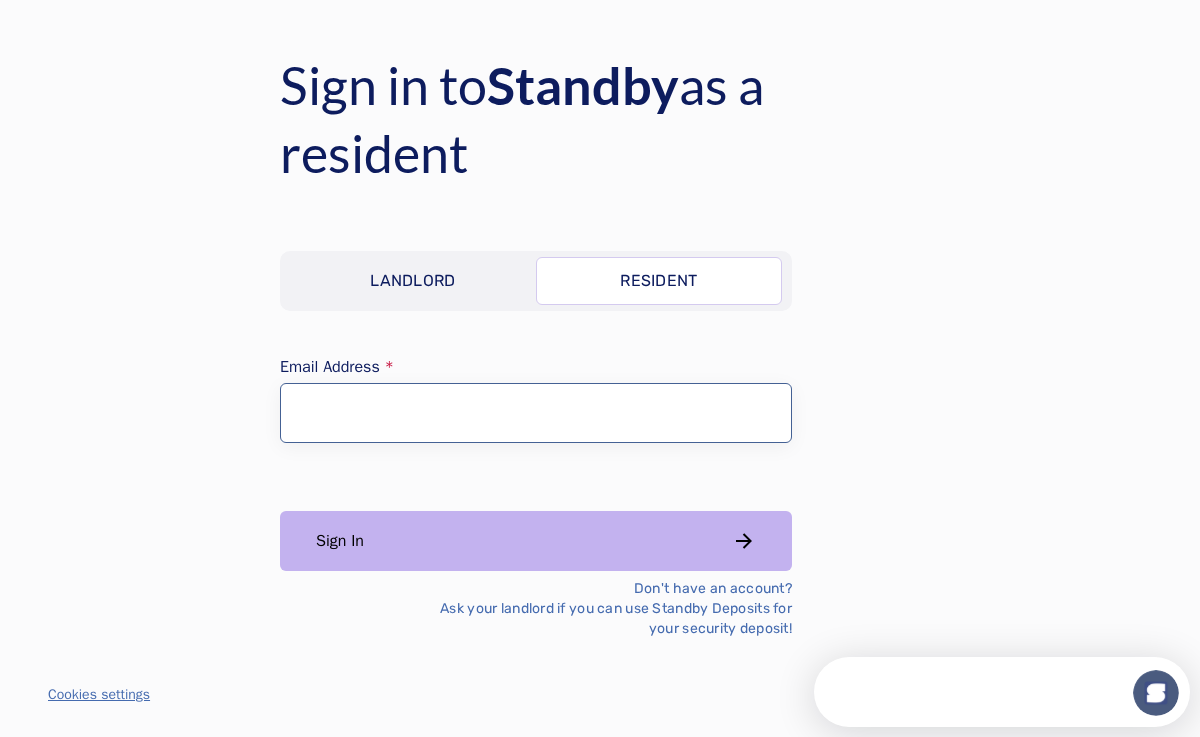 scroll, scrollTop: 0, scrollLeft: 0, axis: both 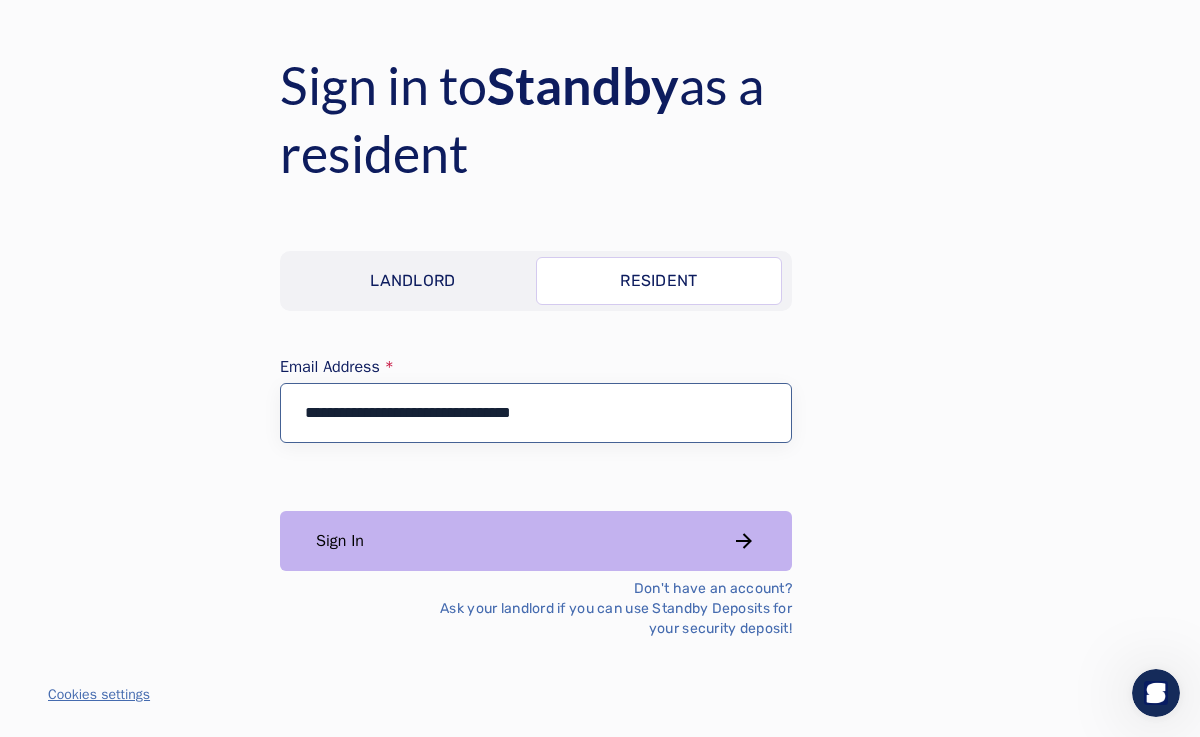 type on "**********" 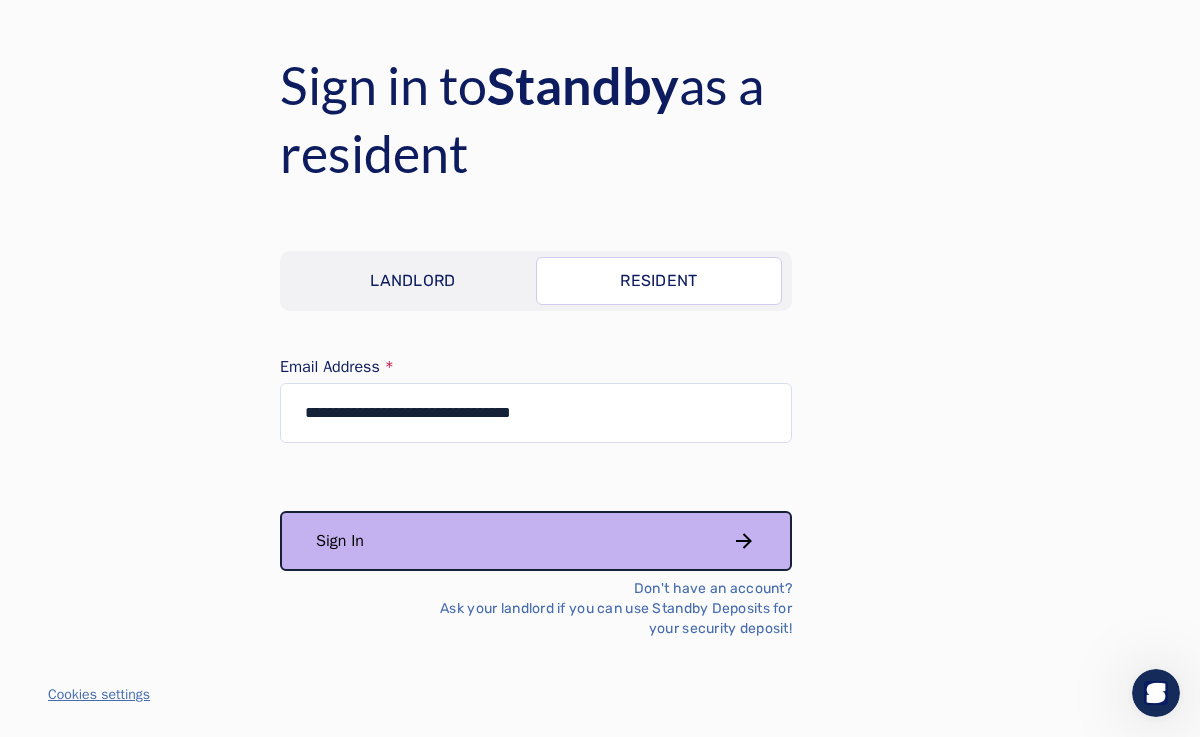 click on "Sign In" at bounding box center [536, 541] 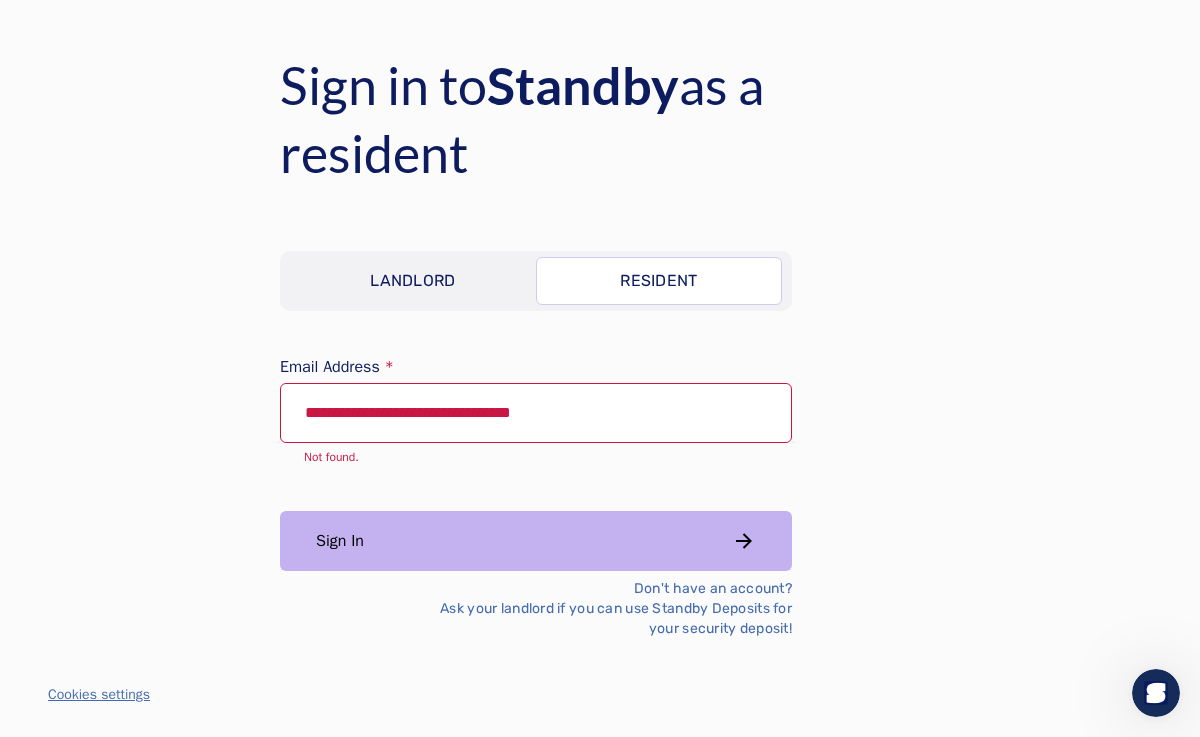 click on "Don't have an account? Ask your landlord if you can use Standby Deposits for your security deposit!" at bounding box center (600, 609) 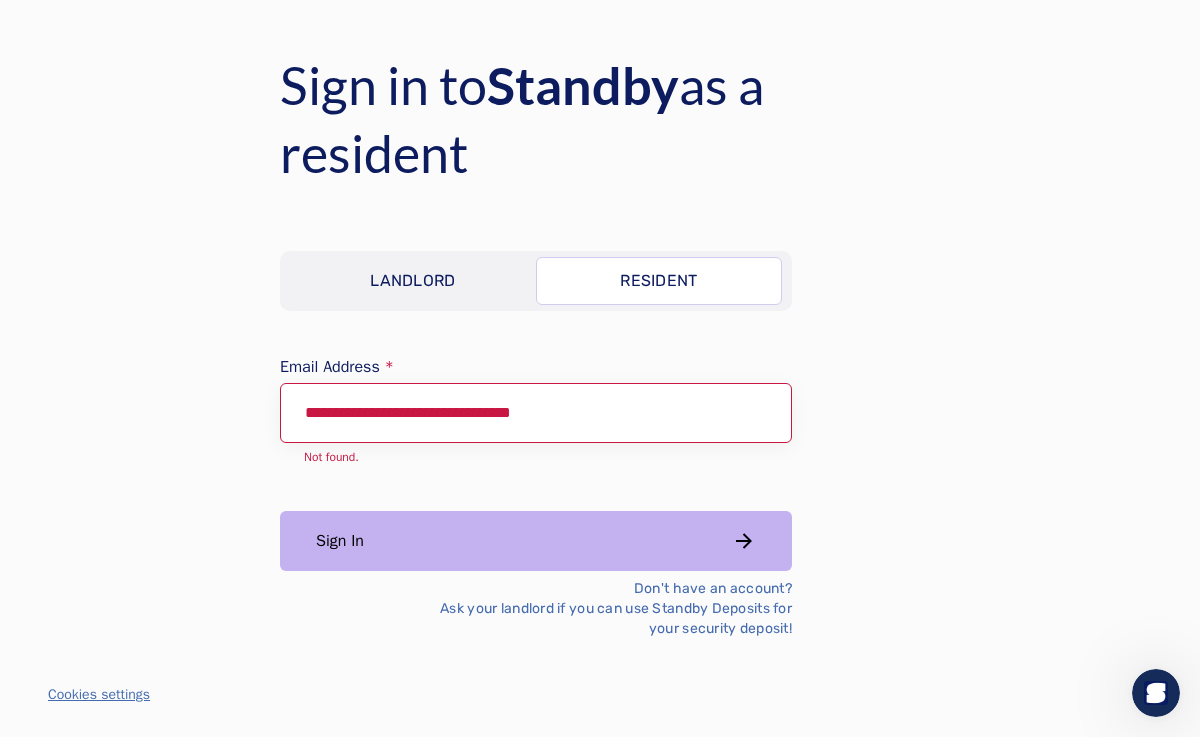 click on "**********" at bounding box center [536, 413] 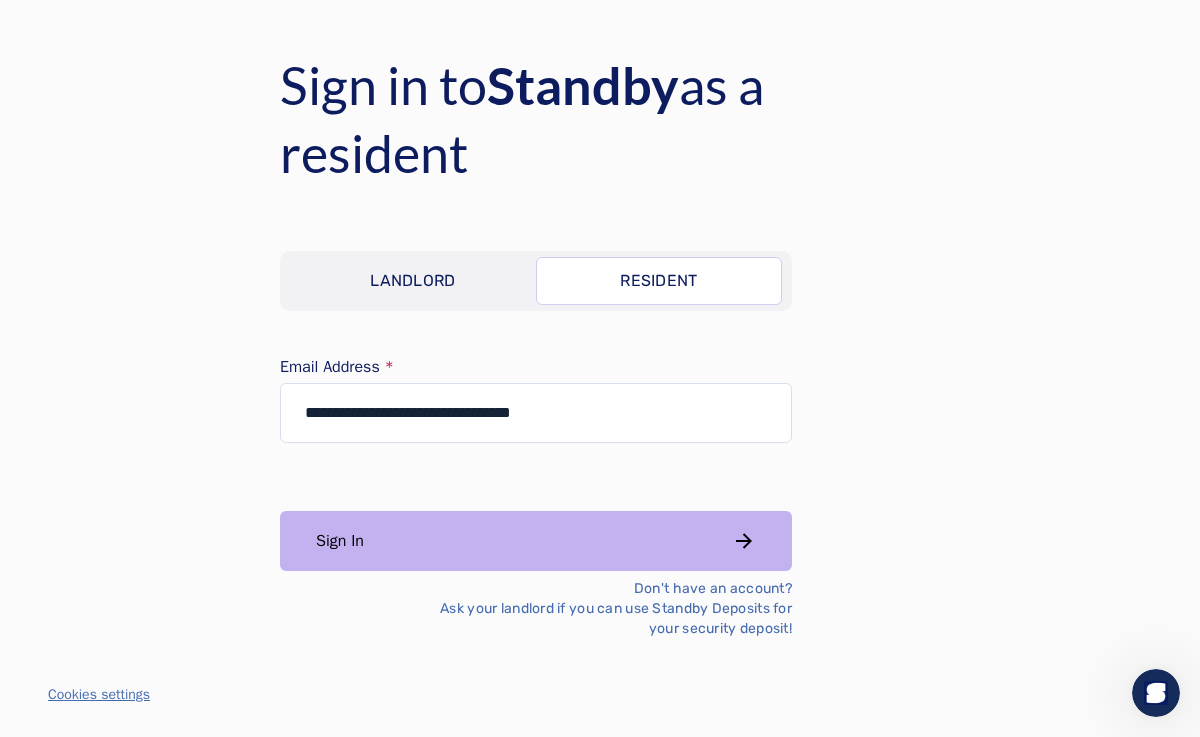 click on "Don't have an account? Ask your landlord if you can use Standby Deposits for your security deposit!" at bounding box center [600, 609] 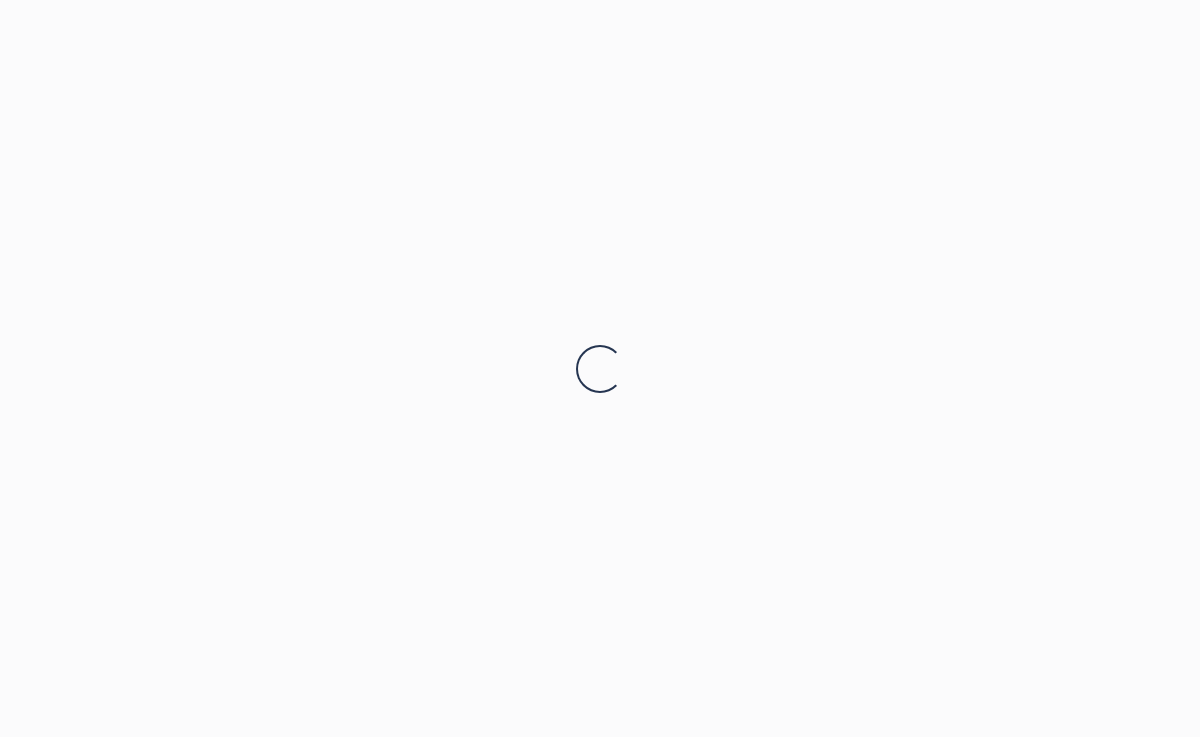 scroll, scrollTop: 0, scrollLeft: 0, axis: both 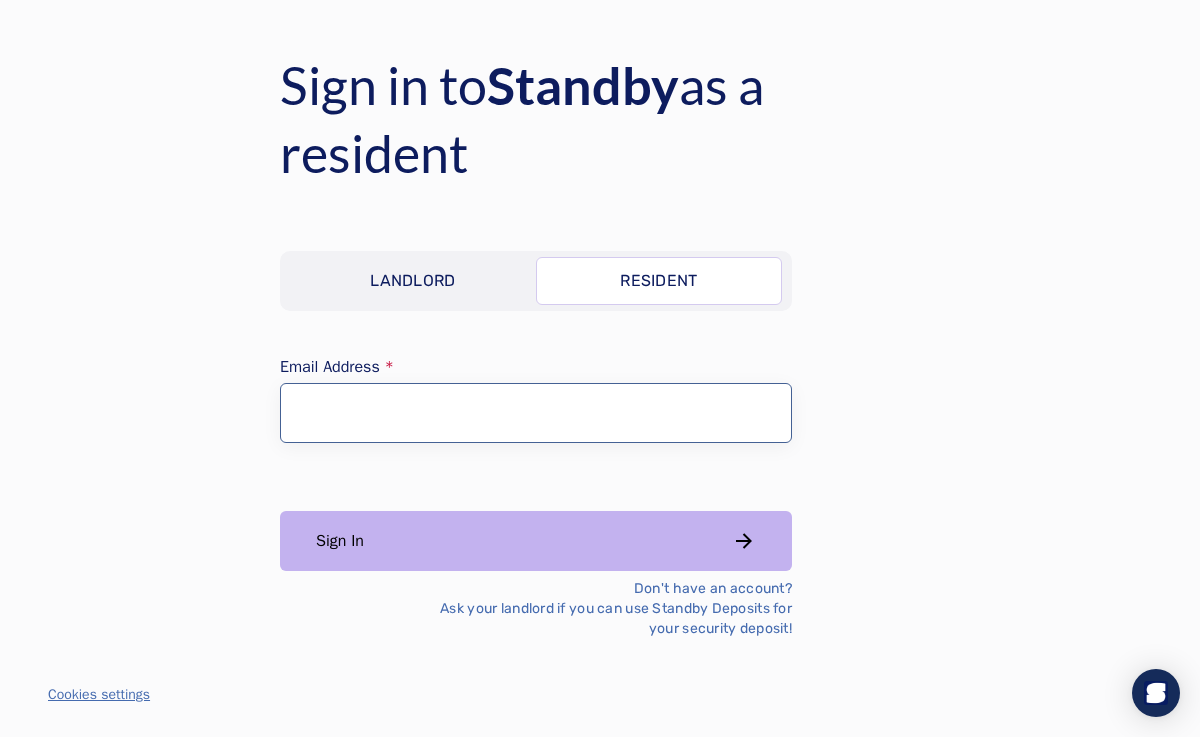 click on "Email Address" at bounding box center [536, 413] 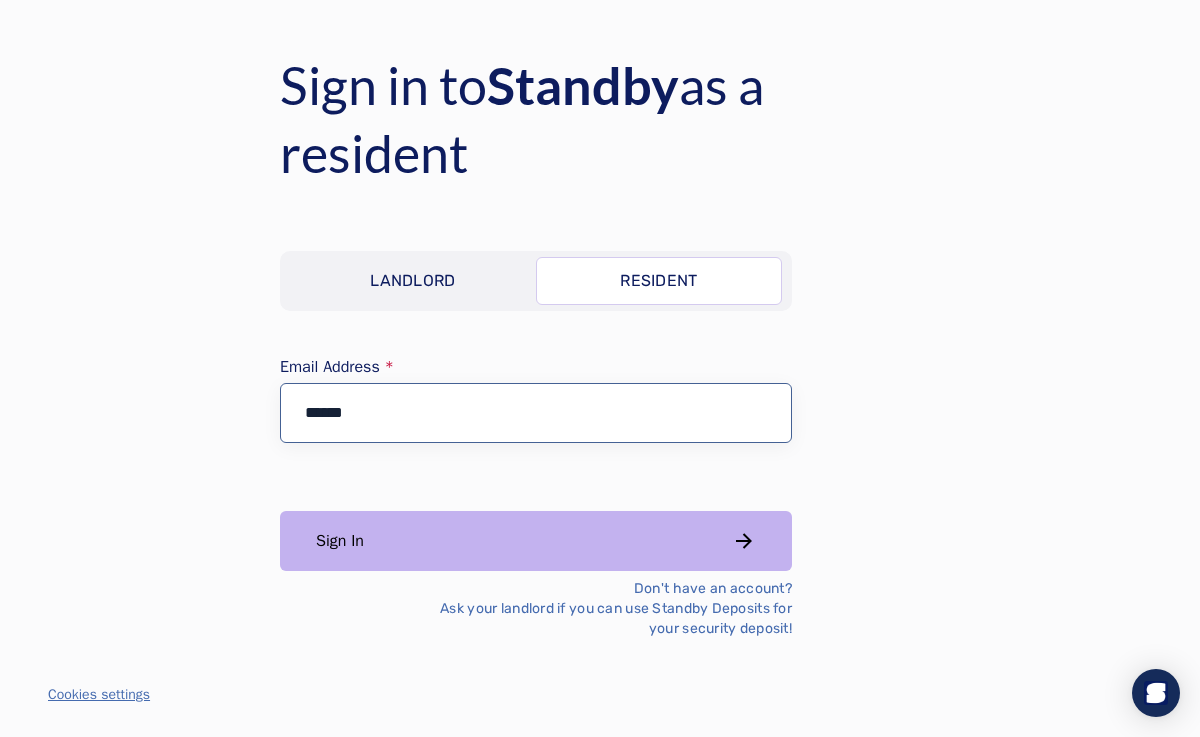 type on "**********" 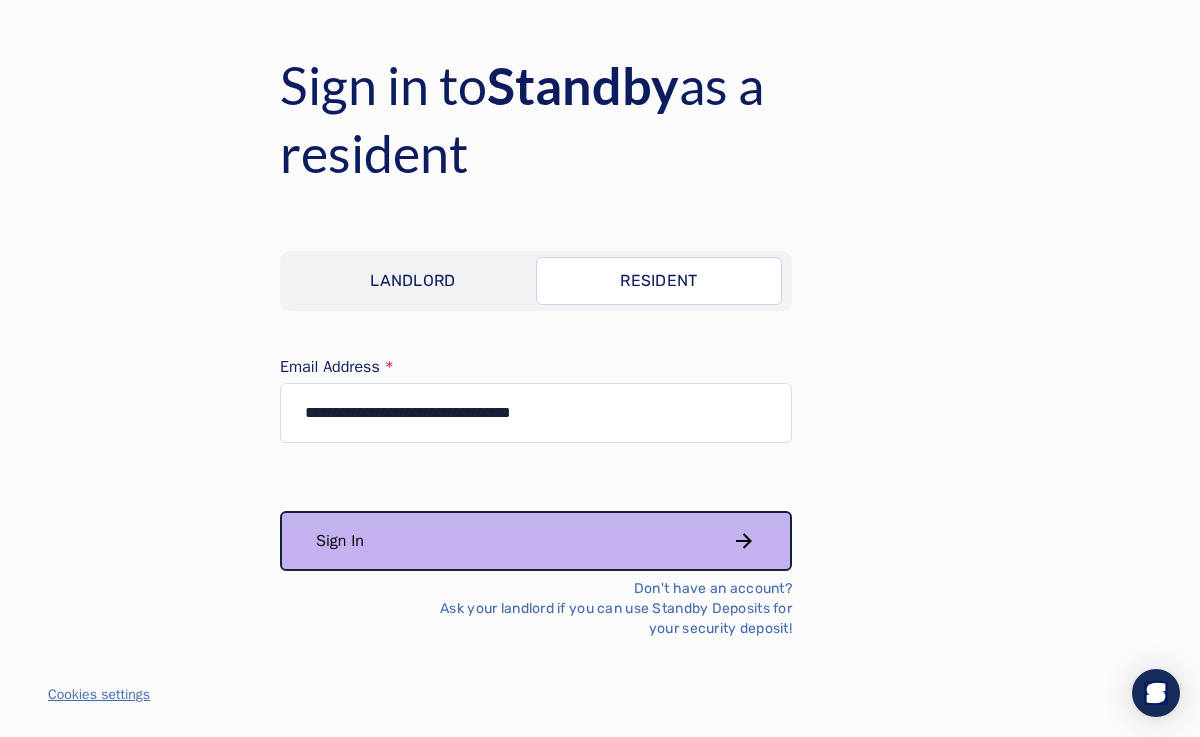 click on "Sign In" at bounding box center [536, 541] 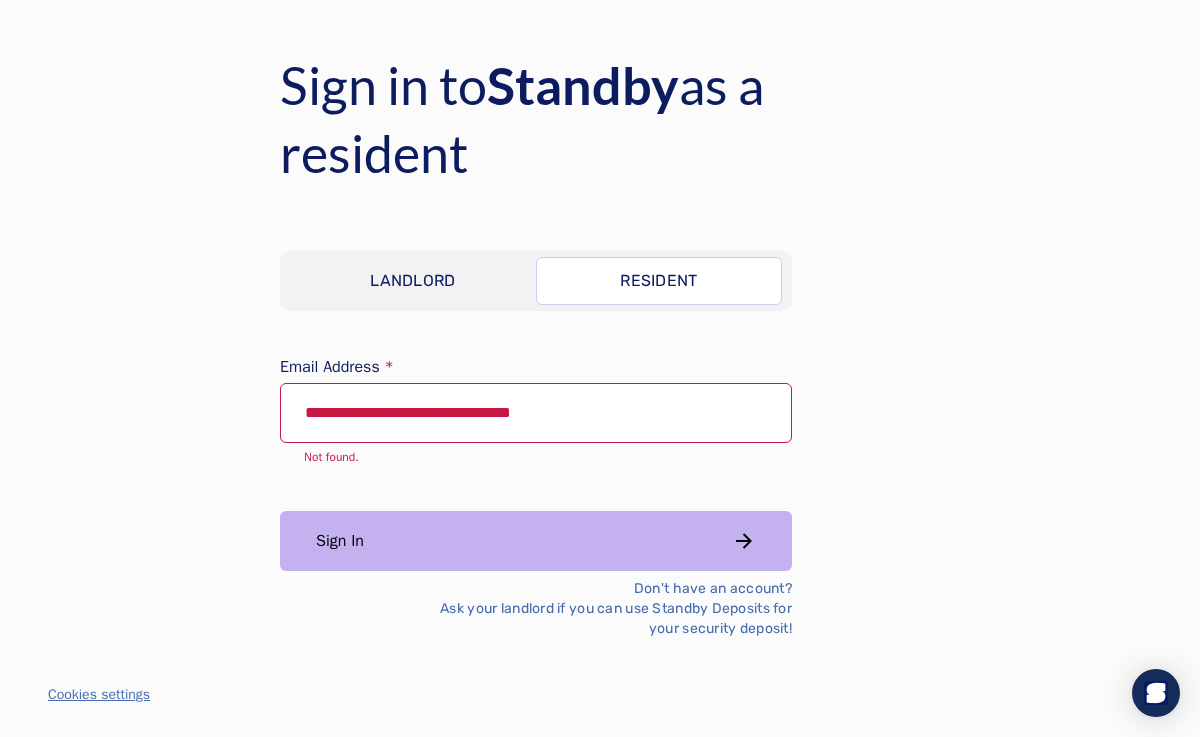 click on "Don't have an account? Ask your landlord if you can use Standby Deposits for your security deposit!" at bounding box center (600, 609) 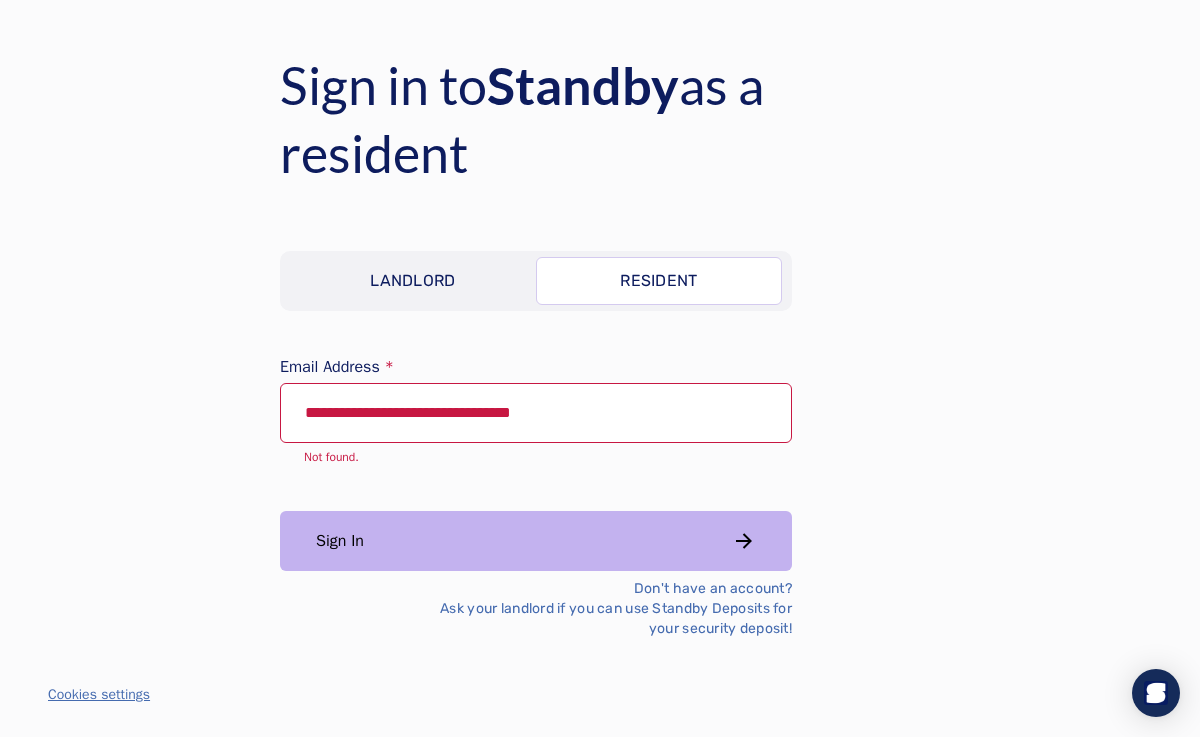click on "Don't have an account? Ask your landlord if you can use Standby Deposits for your security deposit!" at bounding box center [600, 609] 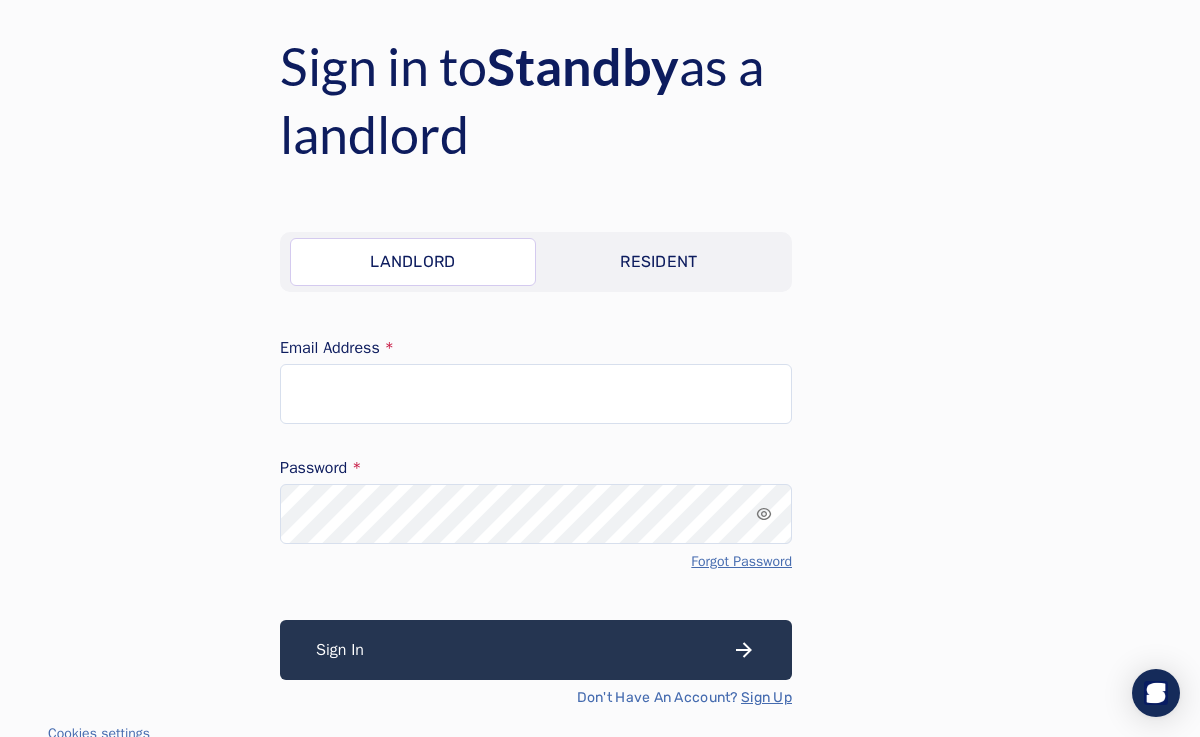 click on "Resident" at bounding box center [659, 262] 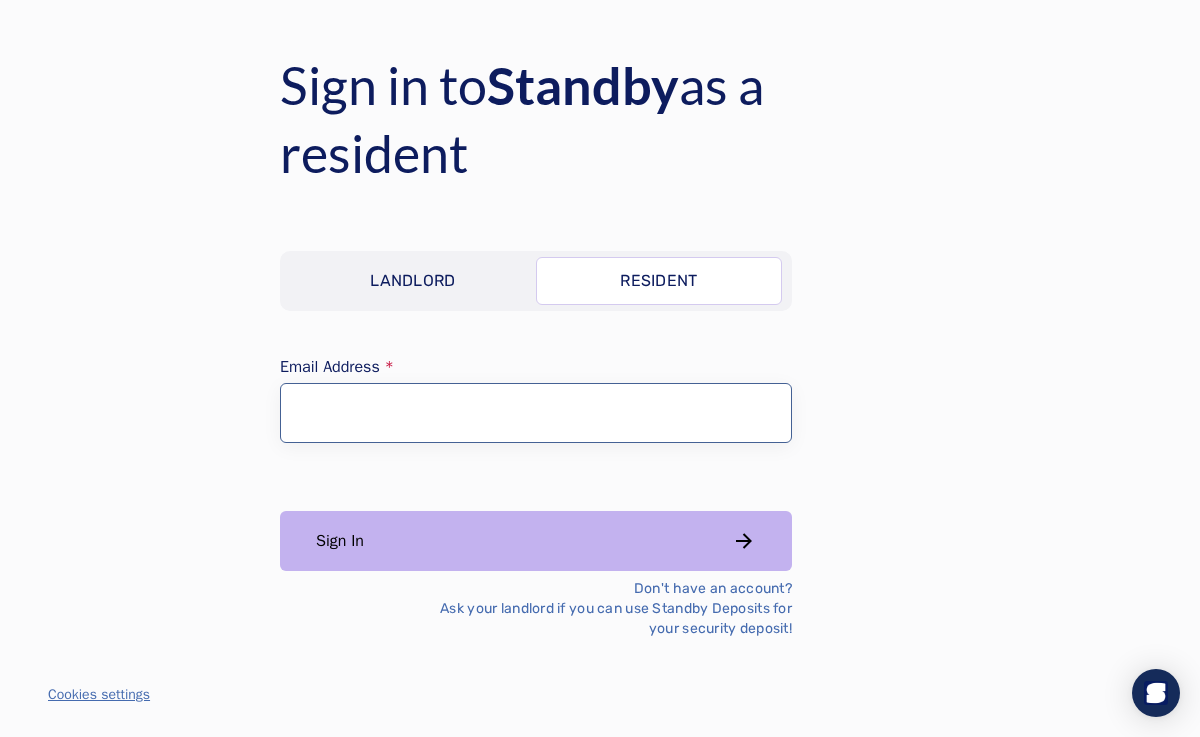 click on "Email Address" at bounding box center (536, 413) 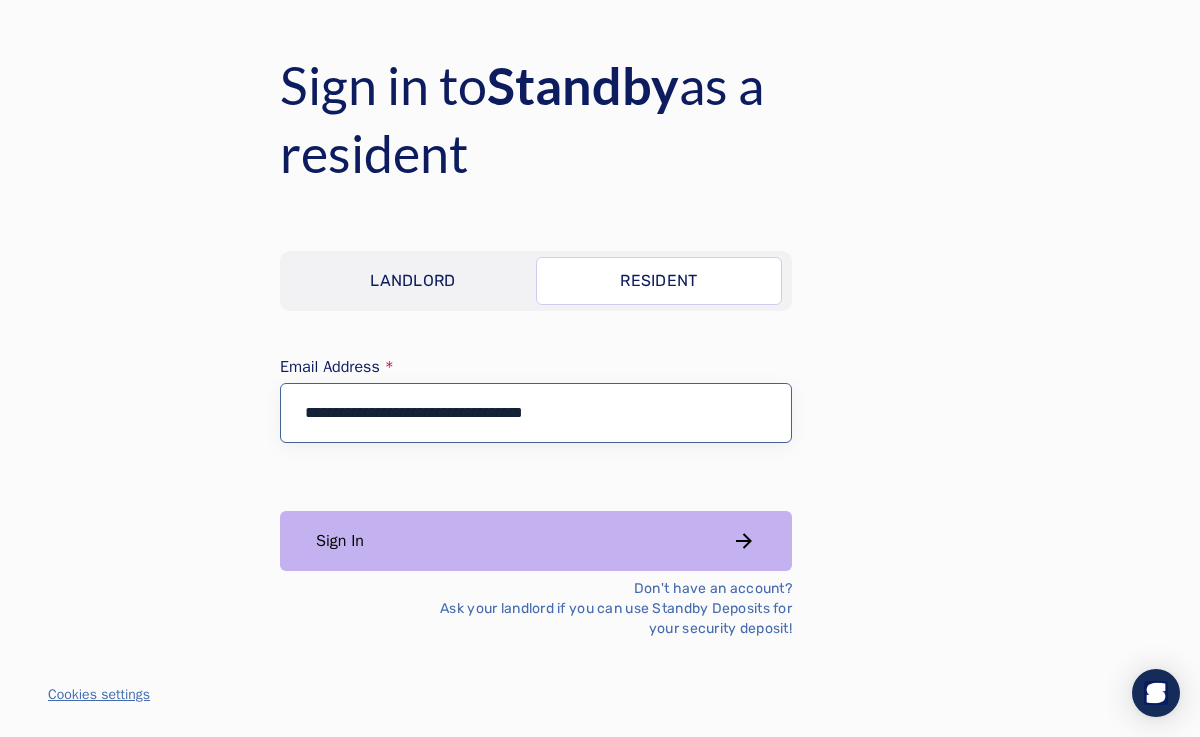 type on "**********" 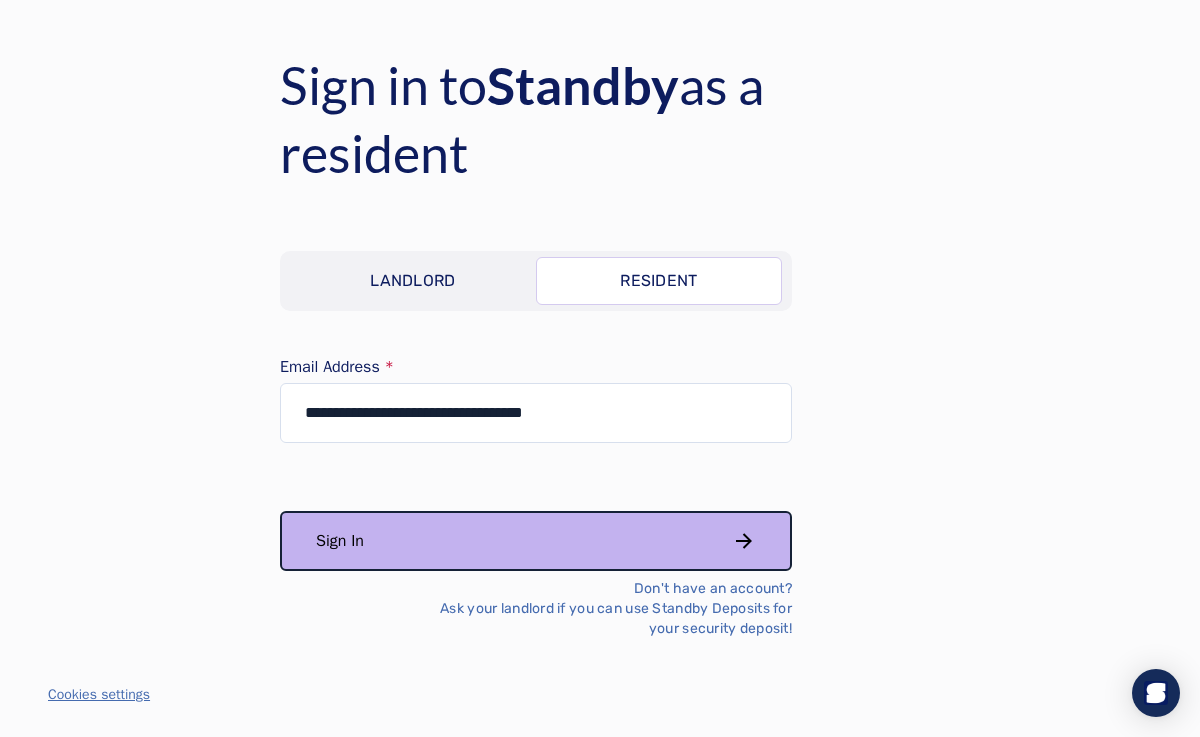 click on "Sign In" at bounding box center (536, 541) 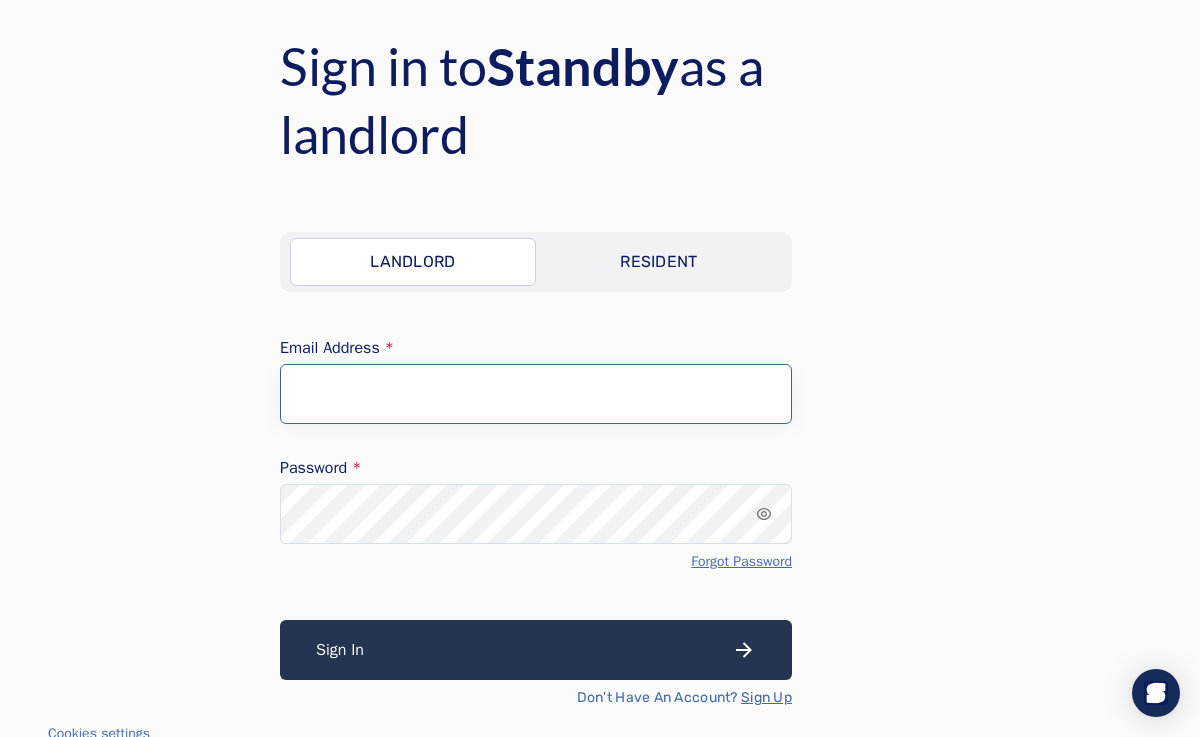 click on "Email Address" at bounding box center (536, 394) 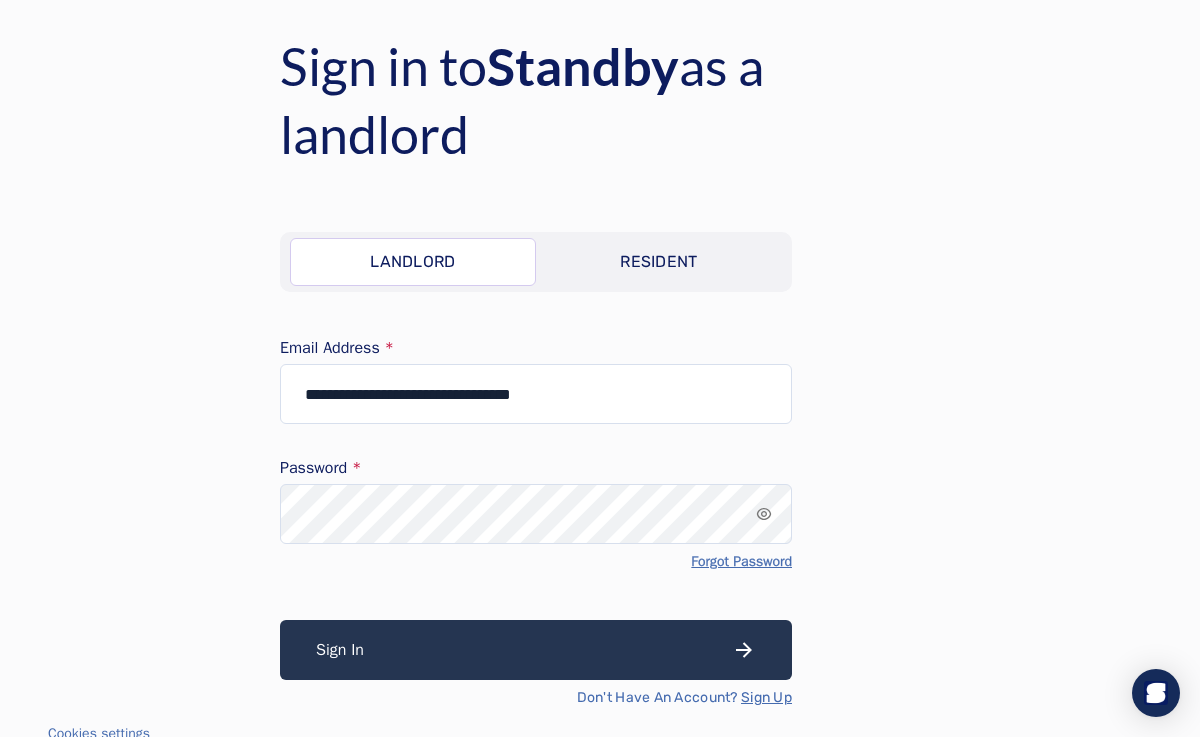 click on "Forgot Password" at bounding box center [741, 562] 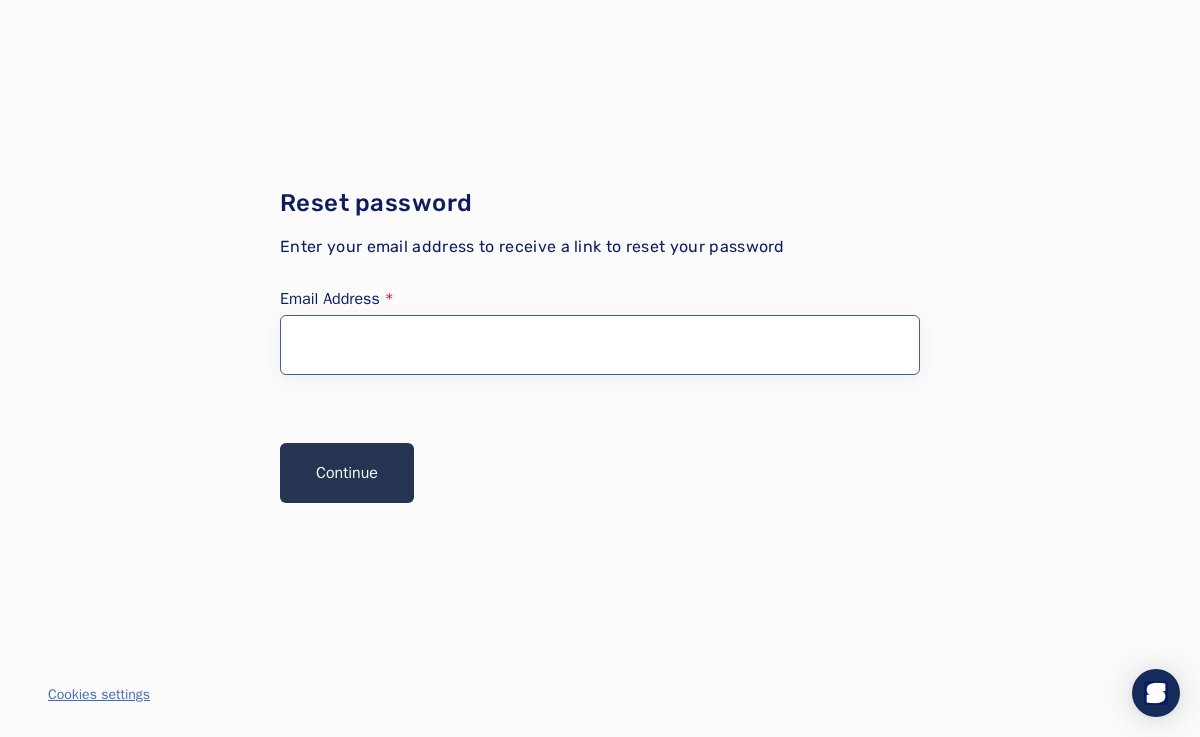 click on "Email Address" at bounding box center [600, 345] 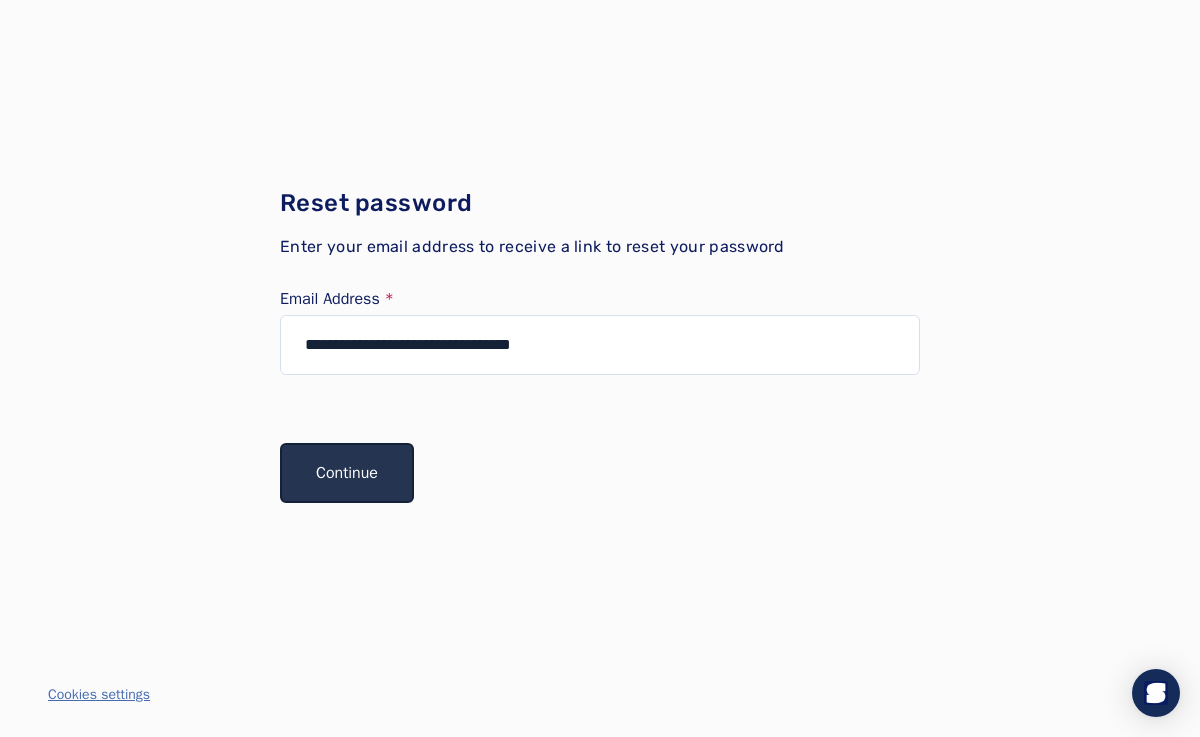 click on "Continue" at bounding box center [347, 473] 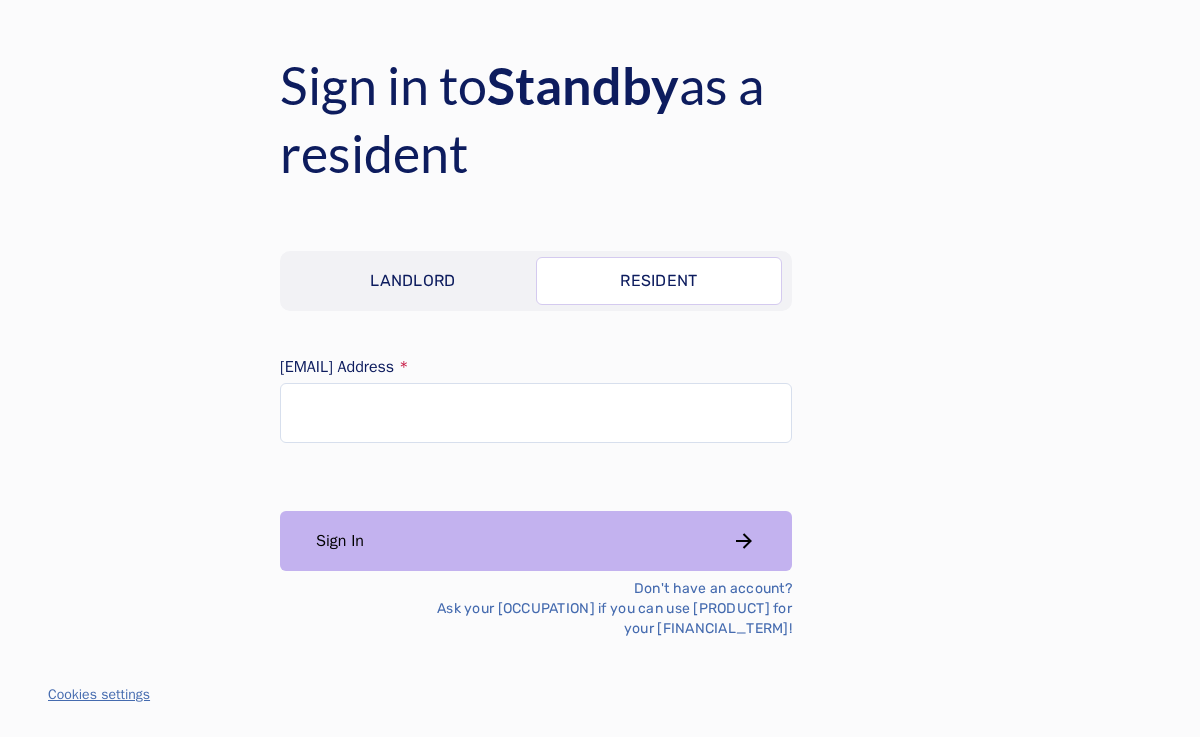 scroll, scrollTop: 0, scrollLeft: 0, axis: both 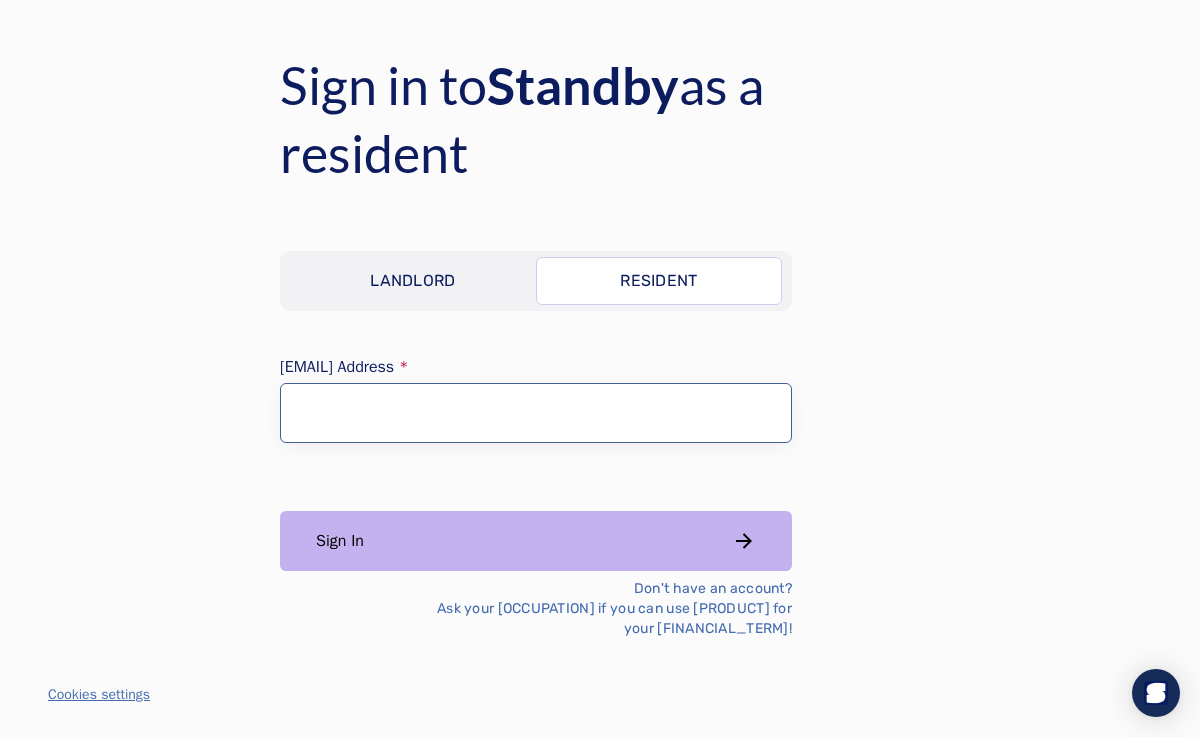 click on "Email Address" at bounding box center [536, 413] 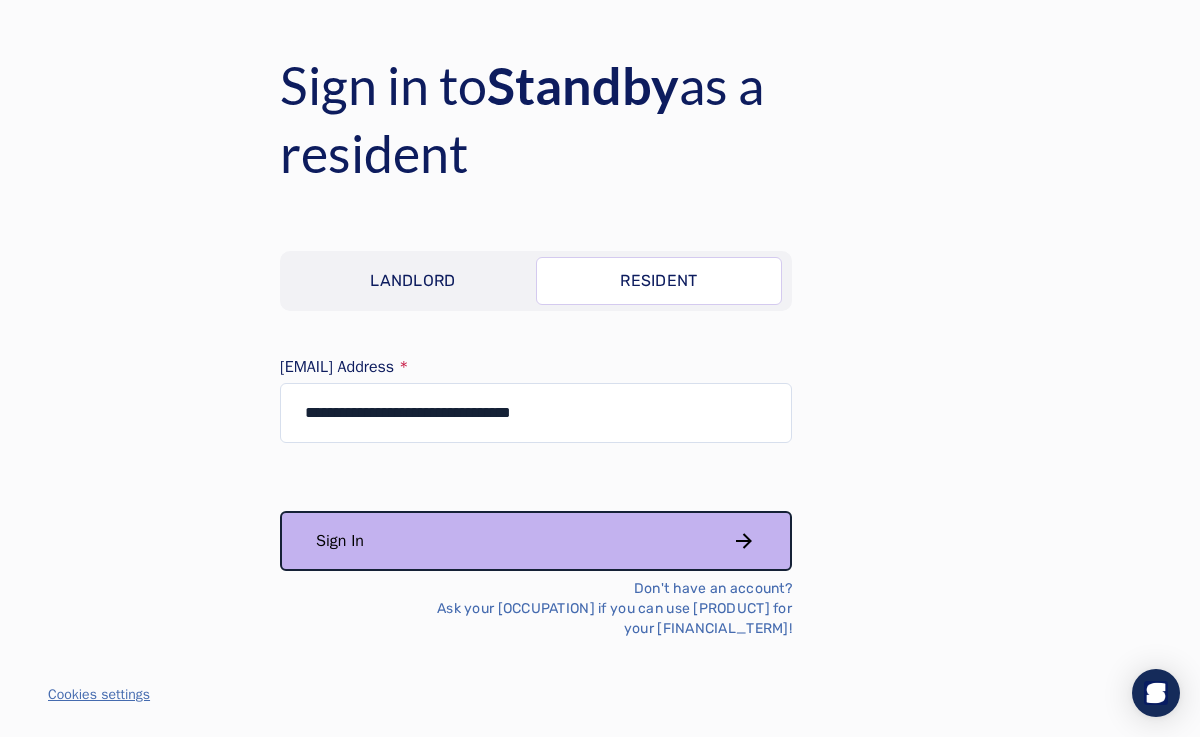 click on "Sign In" at bounding box center (536, 541) 